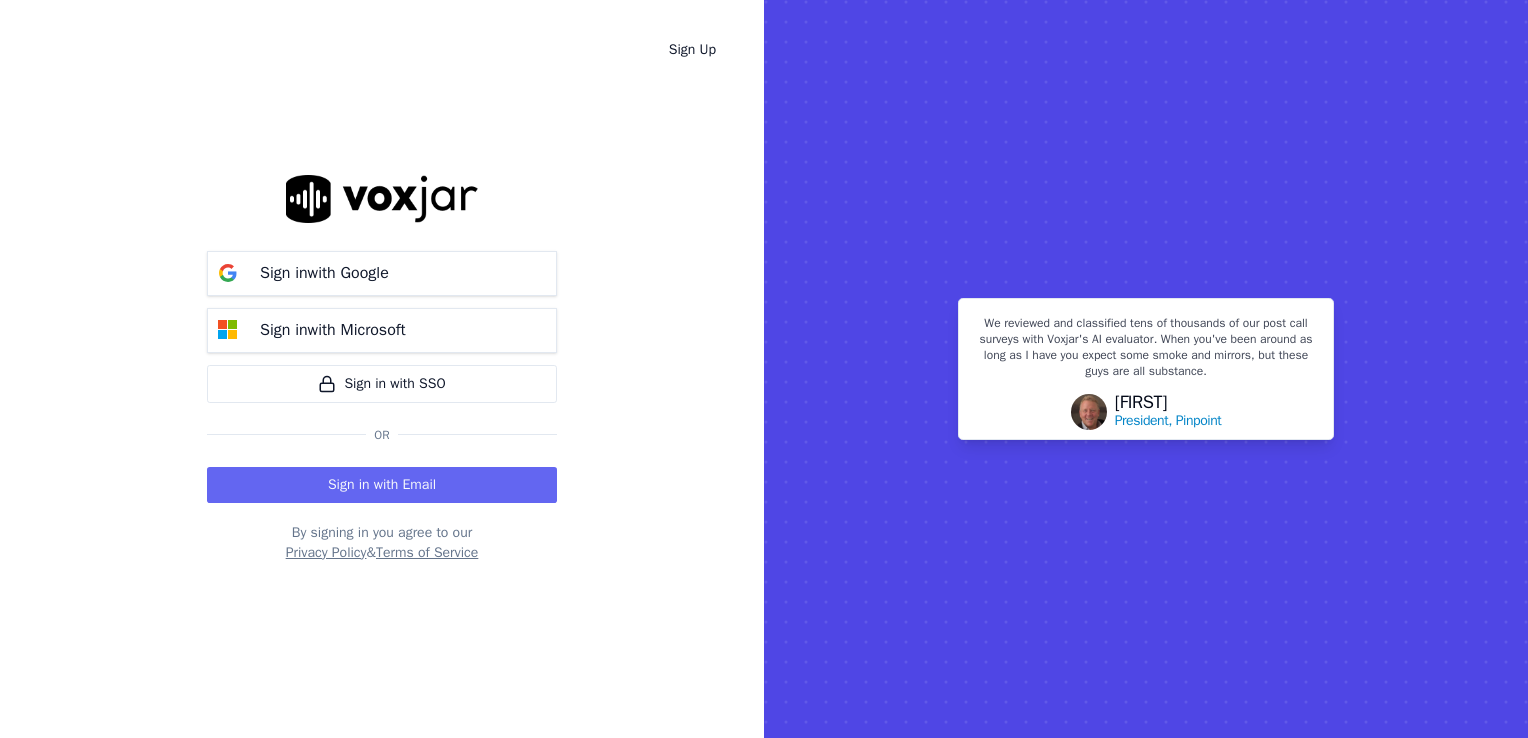 scroll, scrollTop: 0, scrollLeft: 0, axis: both 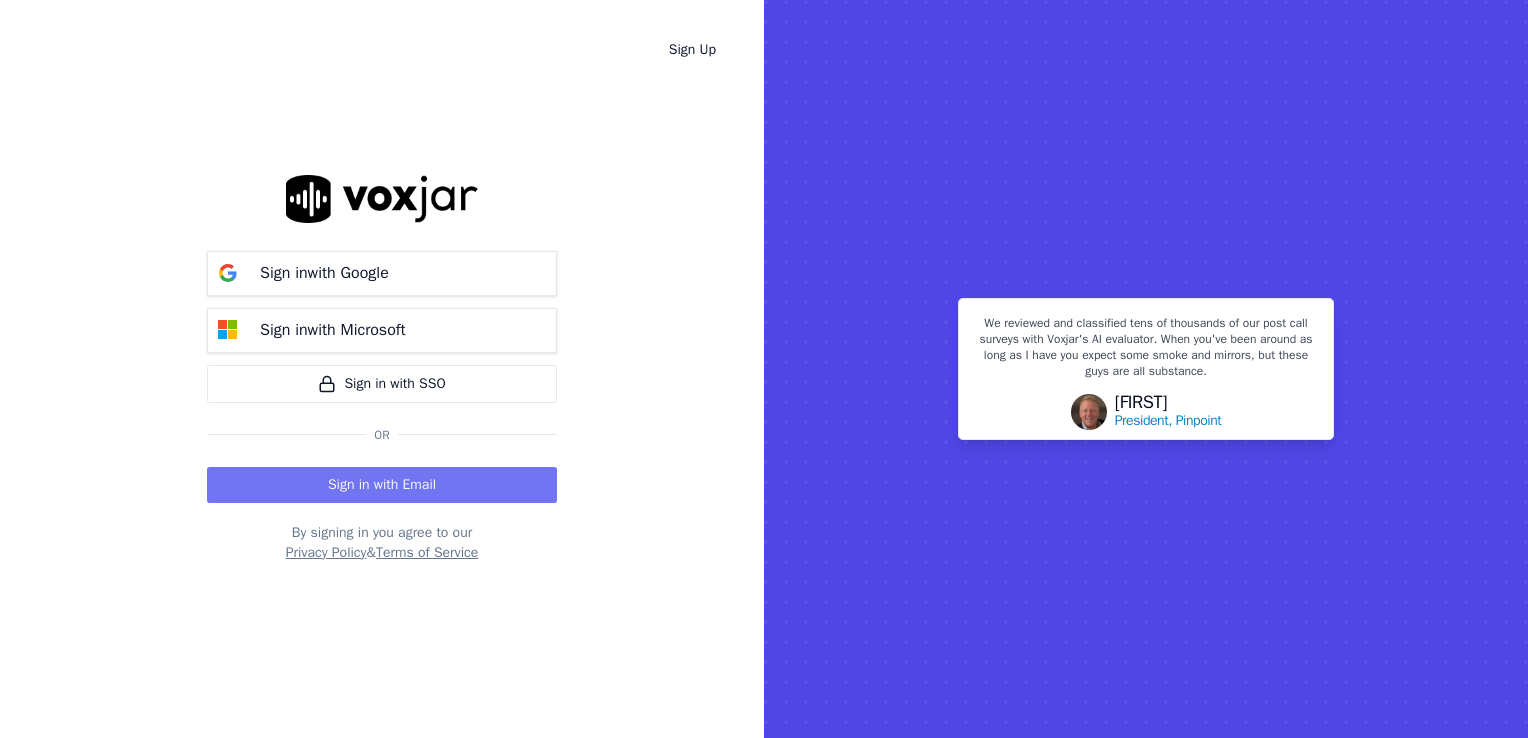 click on "Sign in with Email" at bounding box center [382, 485] 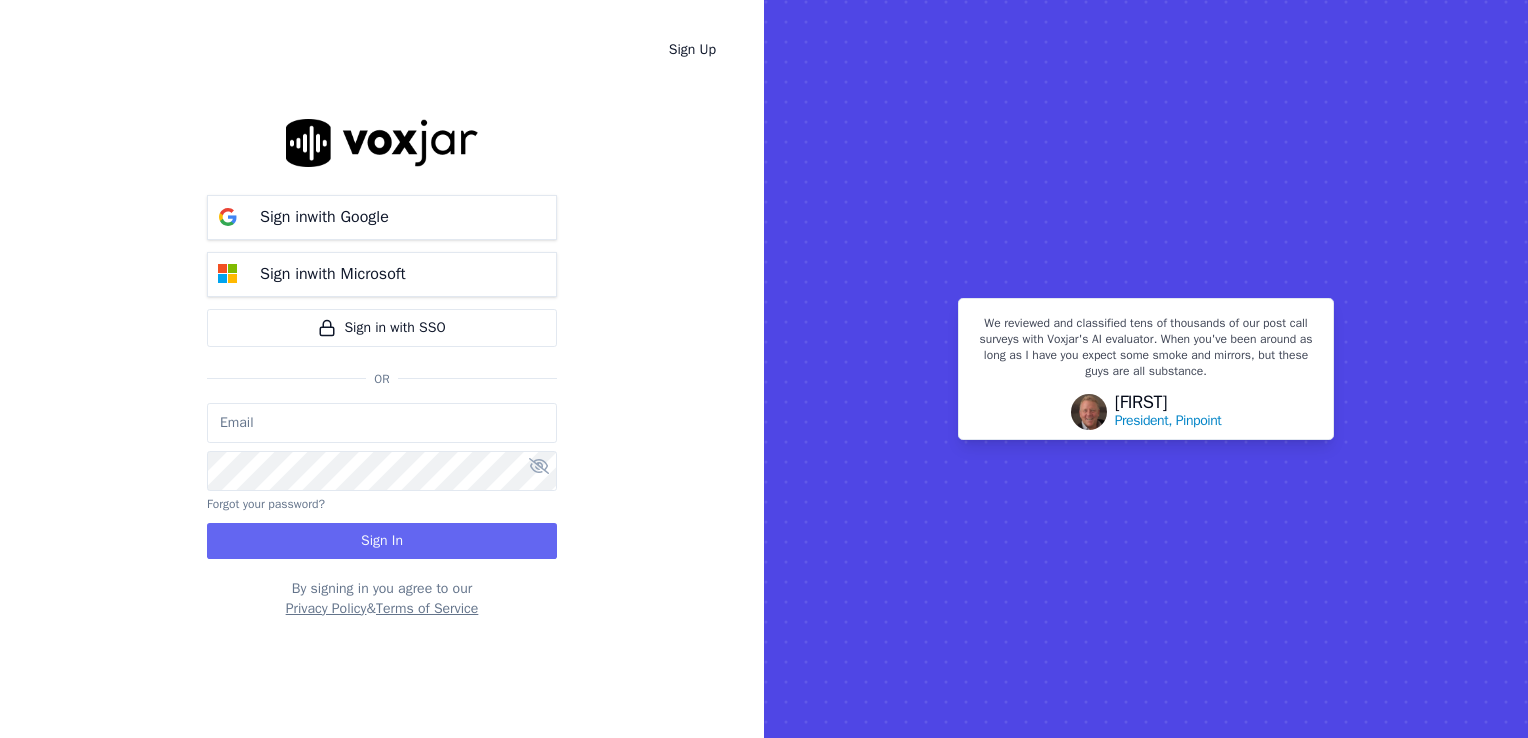 type on "gcampos@newwavepower.net" 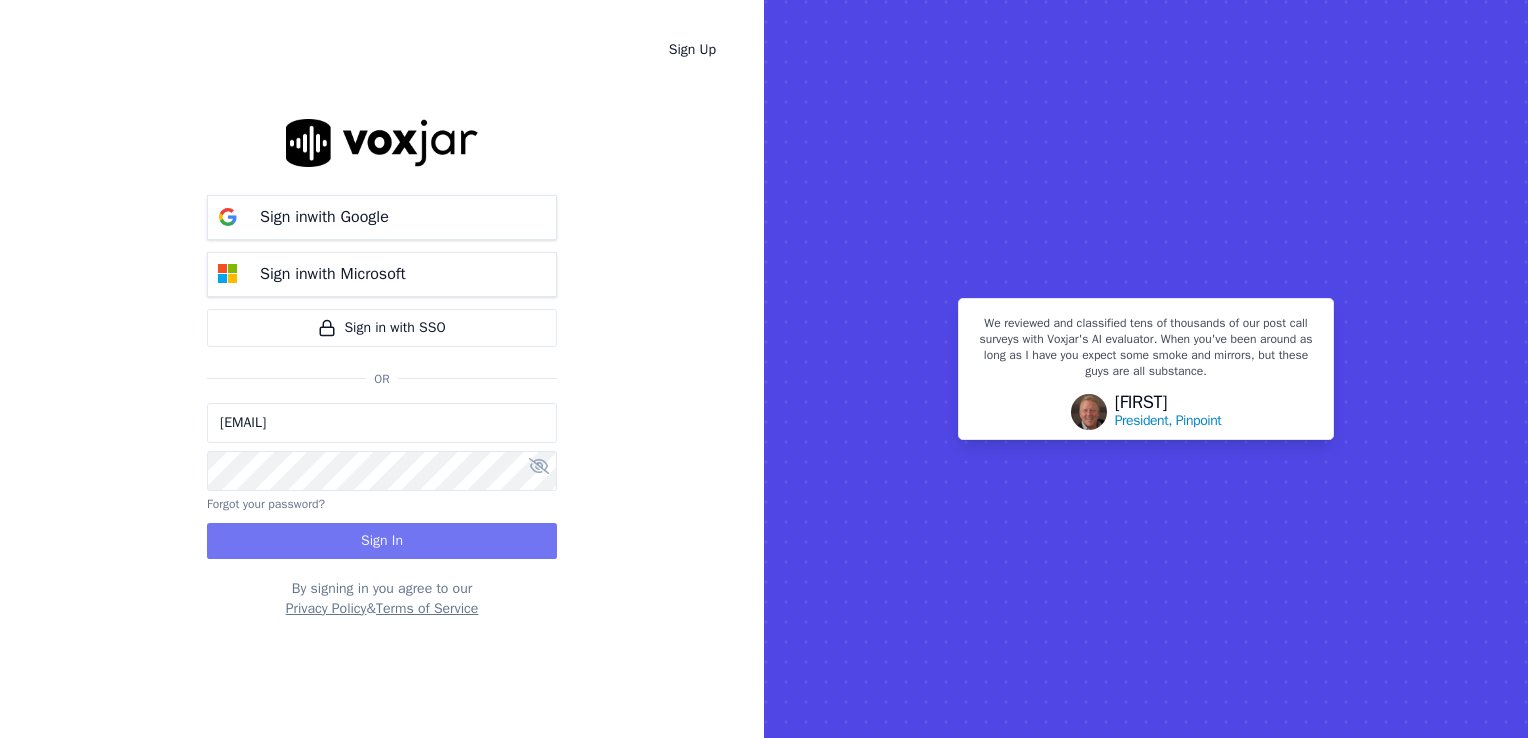 click on "Sign In" at bounding box center (382, 541) 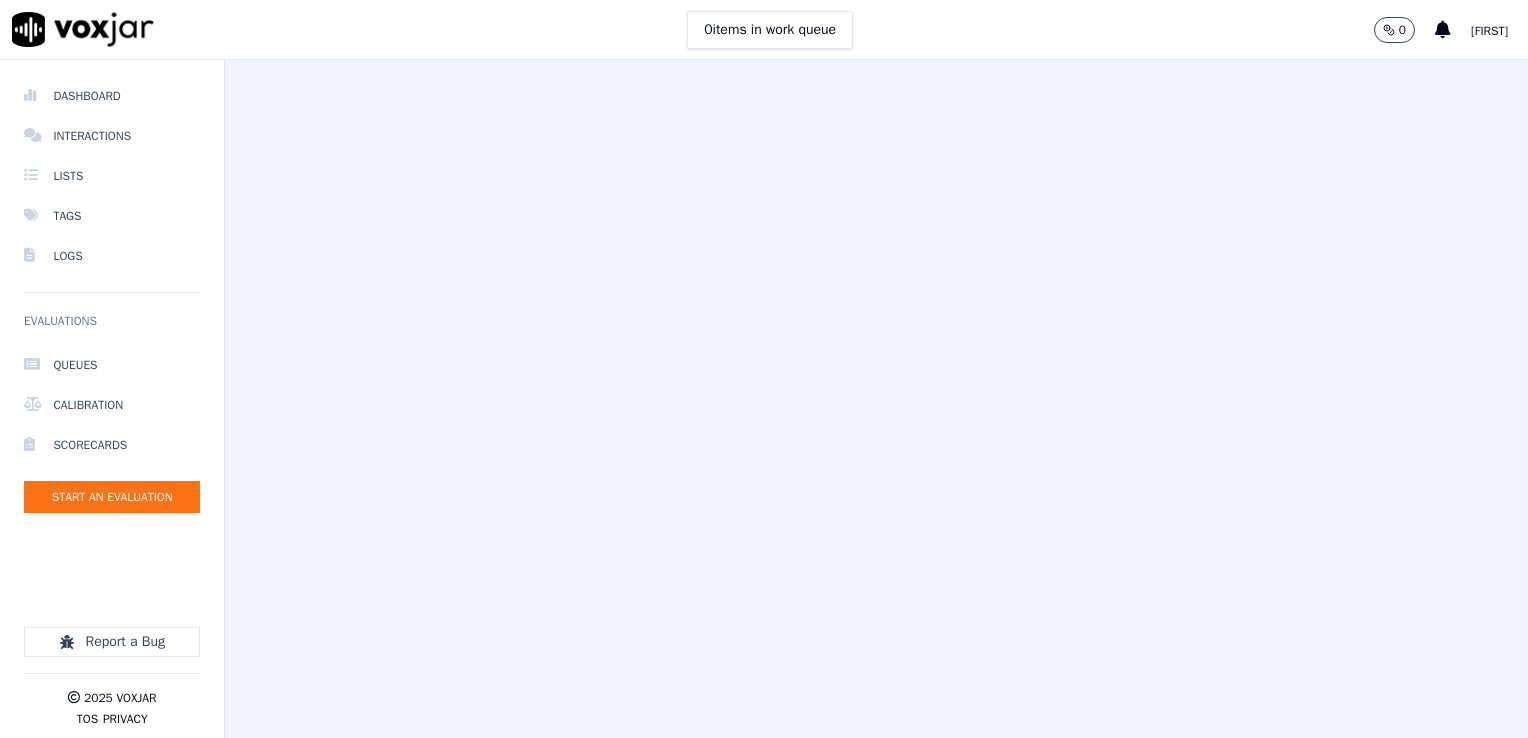 scroll, scrollTop: 0, scrollLeft: 0, axis: both 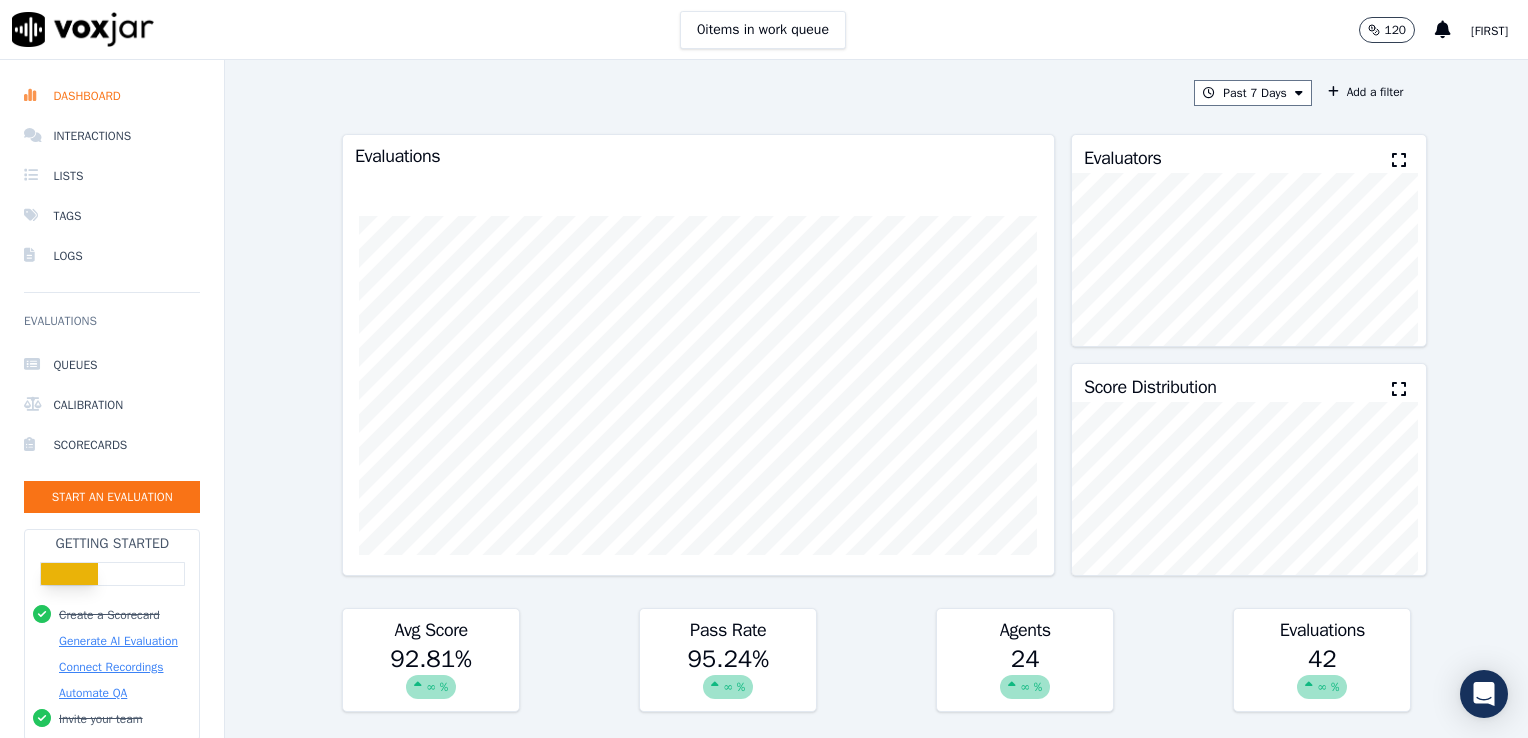 click on "Gloria" 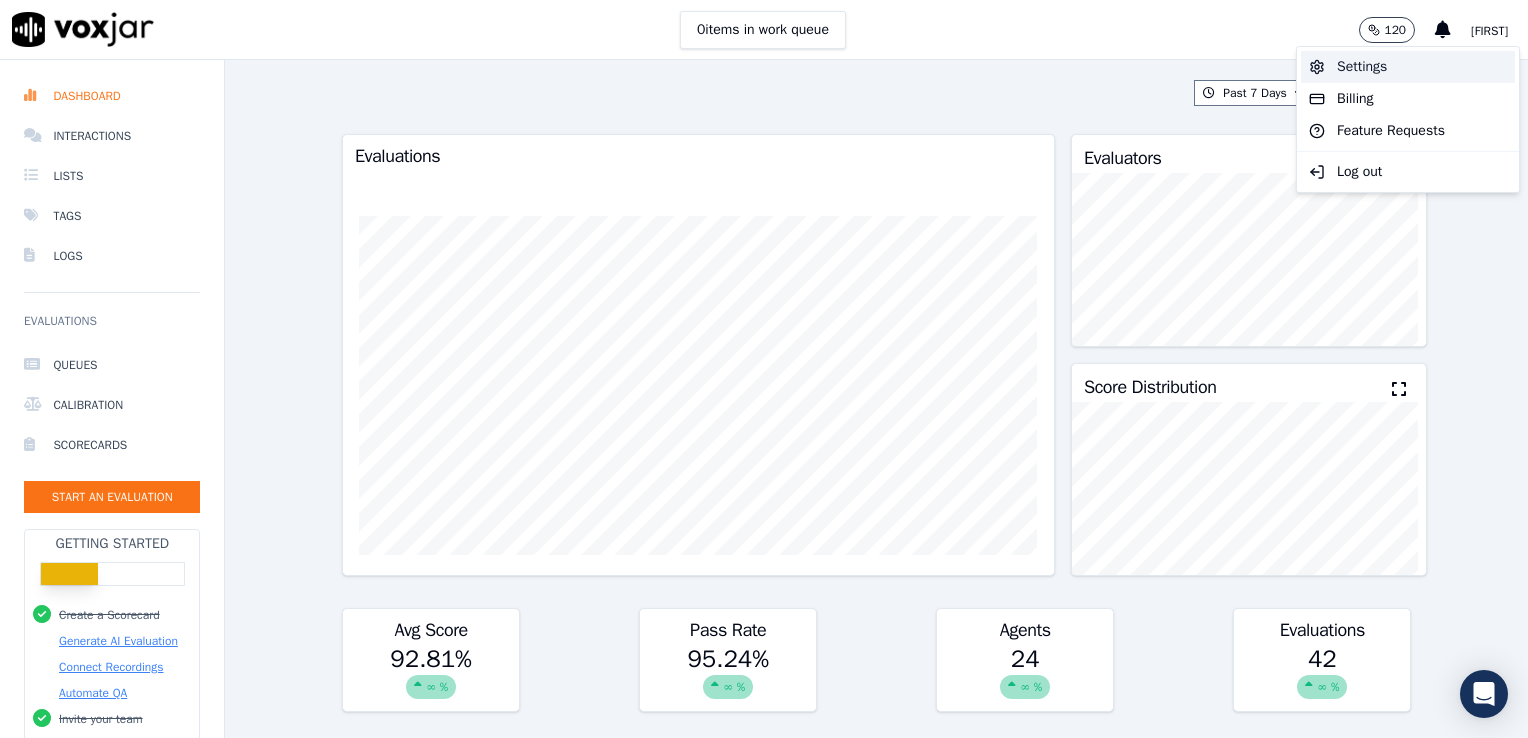 click on "Settings" at bounding box center (1408, 67) 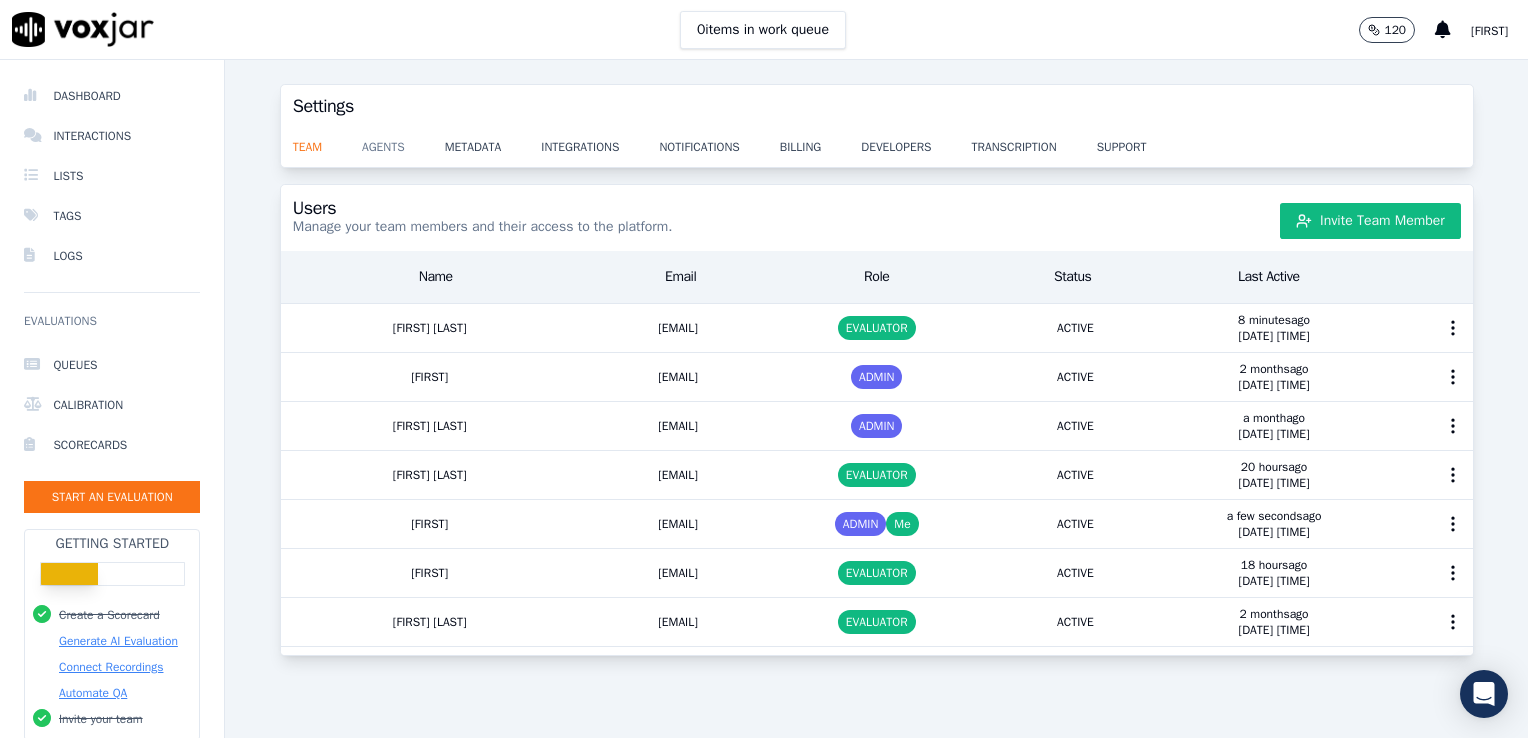 click on "agents" at bounding box center (403, 141) 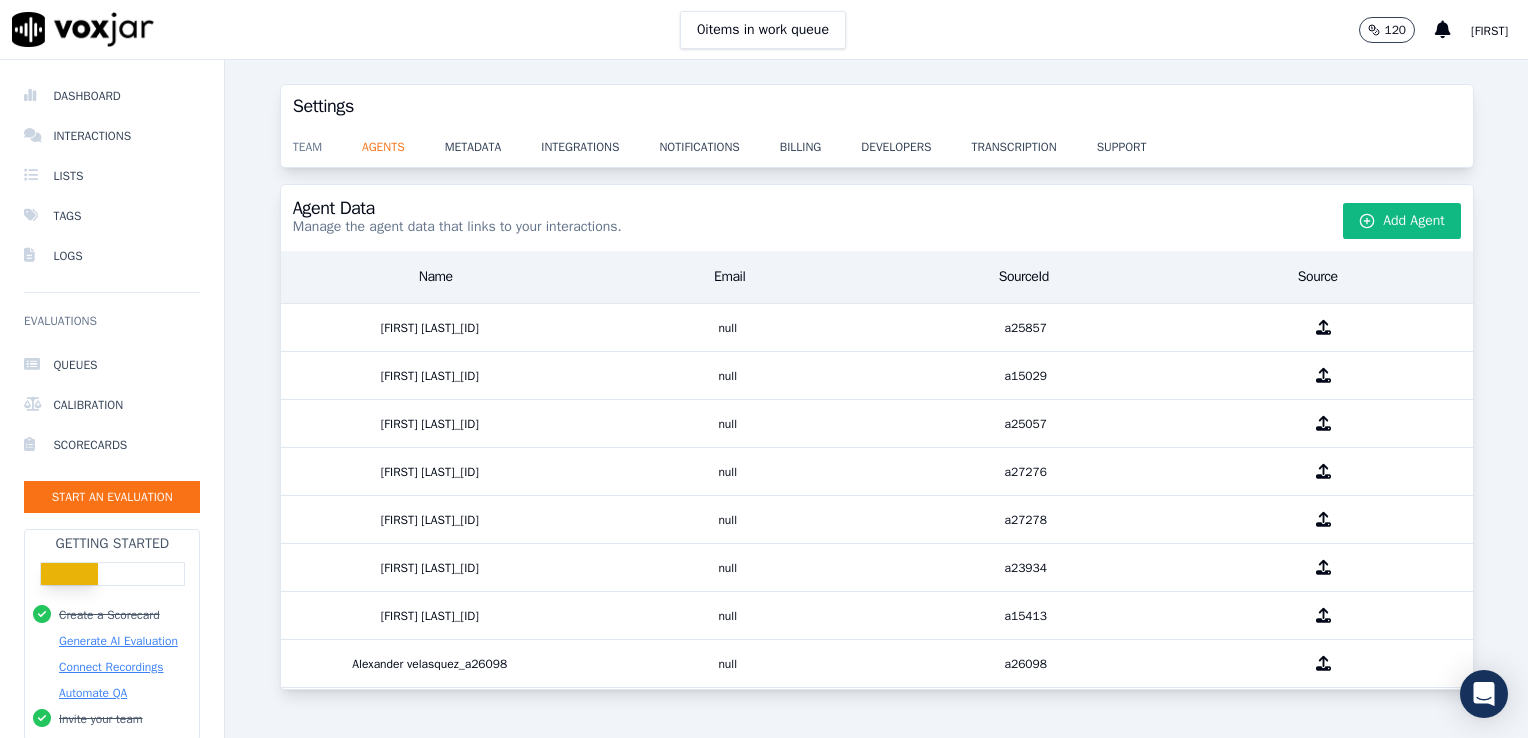 click on "team" at bounding box center (327, 141) 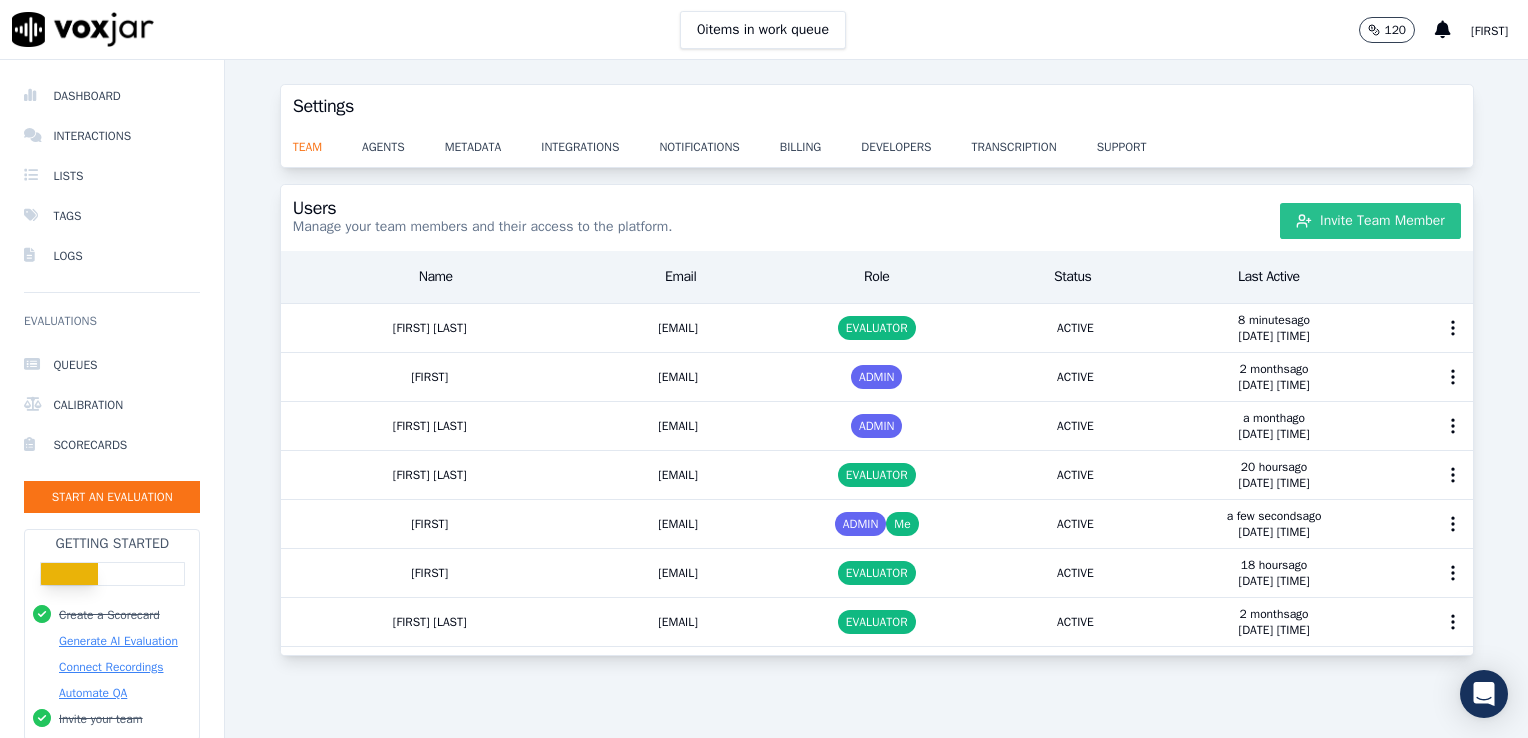 click on "Invite Team Member" at bounding box center [1370, 221] 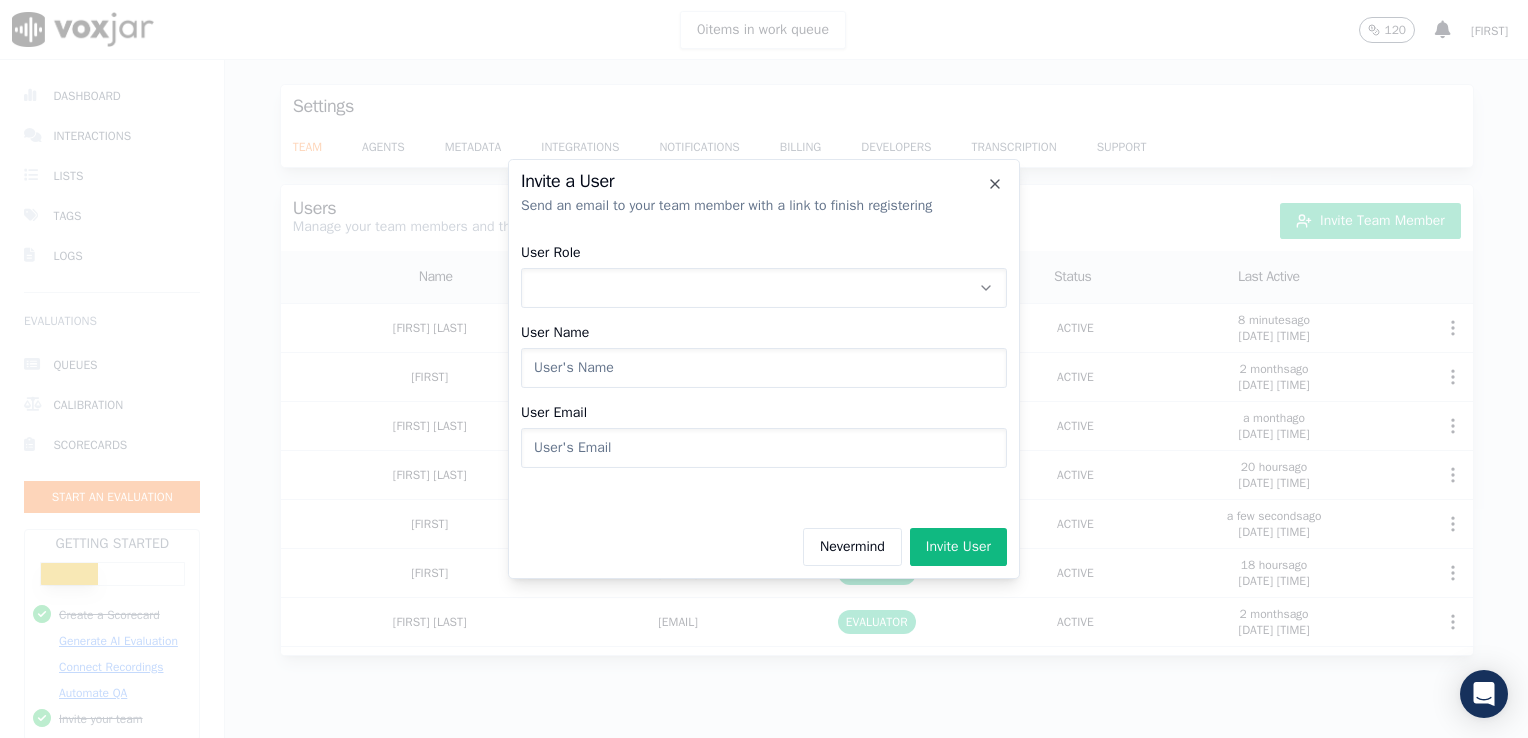 click on "User Email" 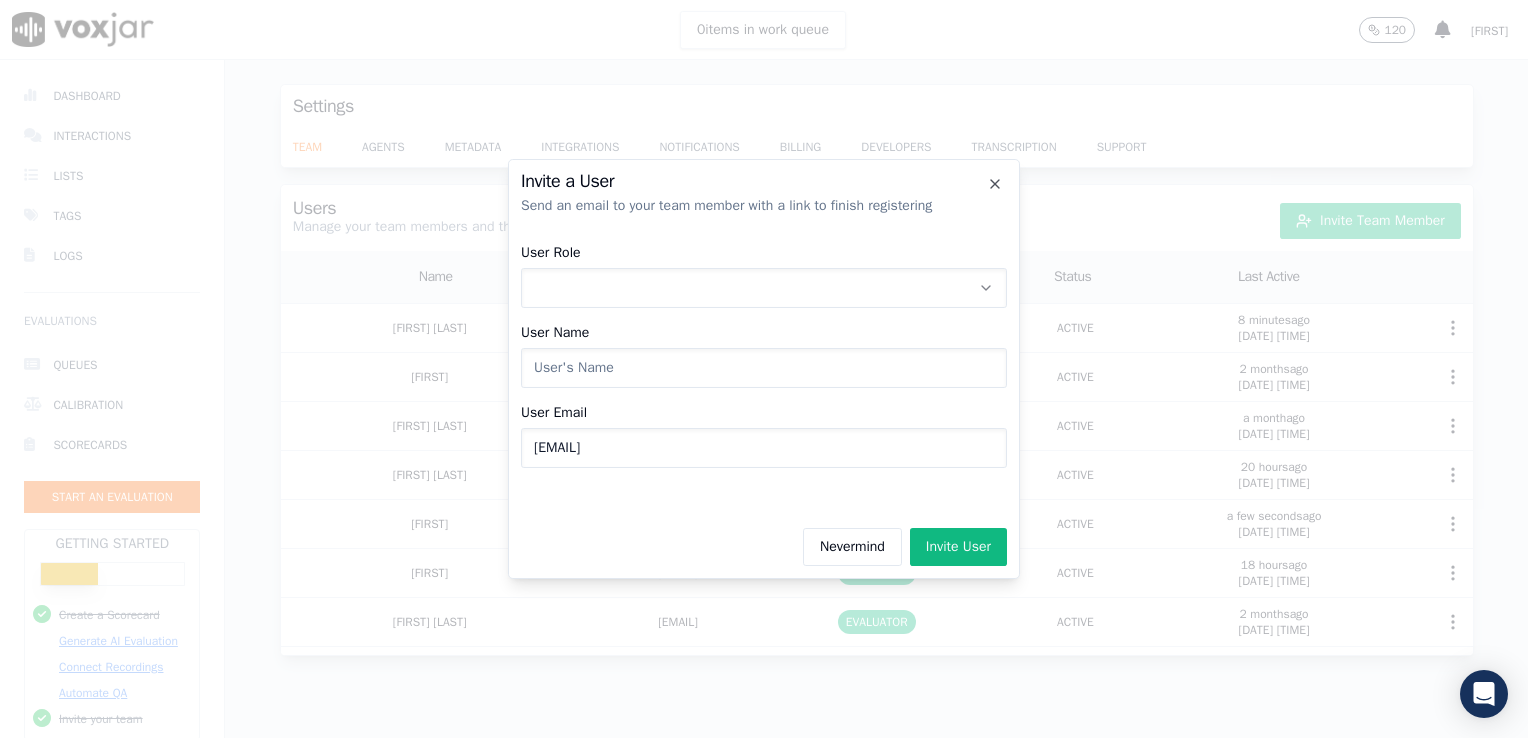 type on "shadia.decastro.baq@nwfg.net" 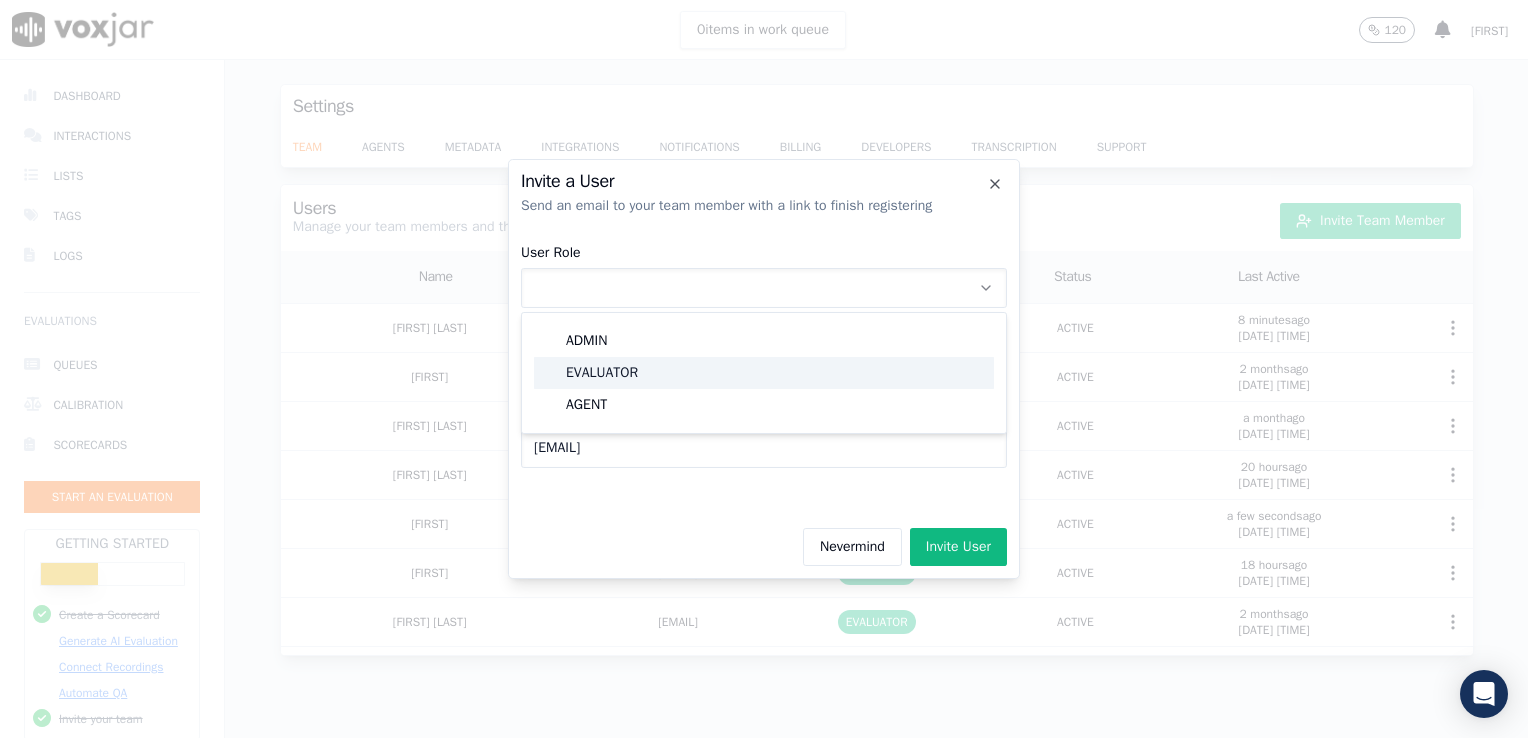 drag, startPoint x: 585, startPoint y: 338, endPoint x: 590, endPoint y: 369, distance: 31.400637 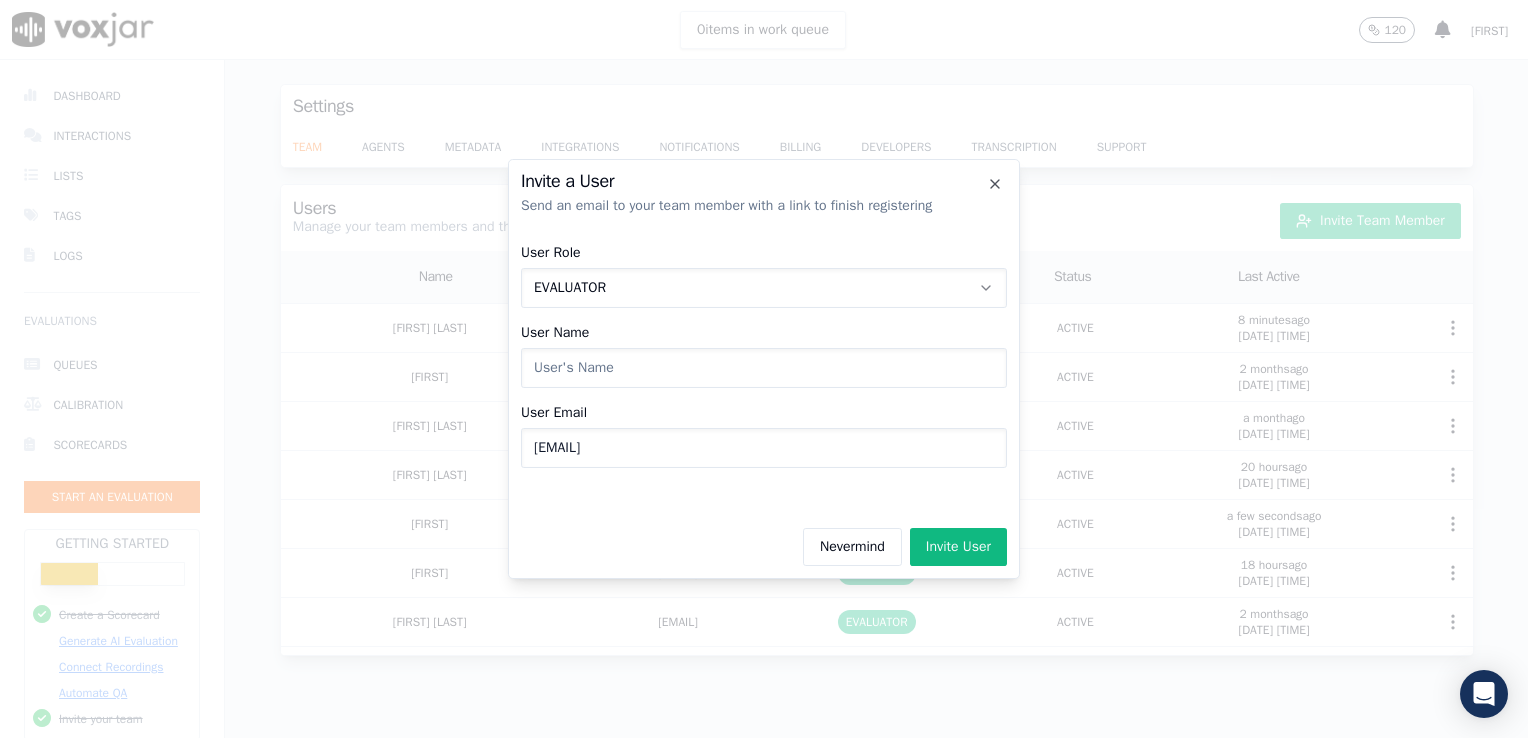 click on "User Name" 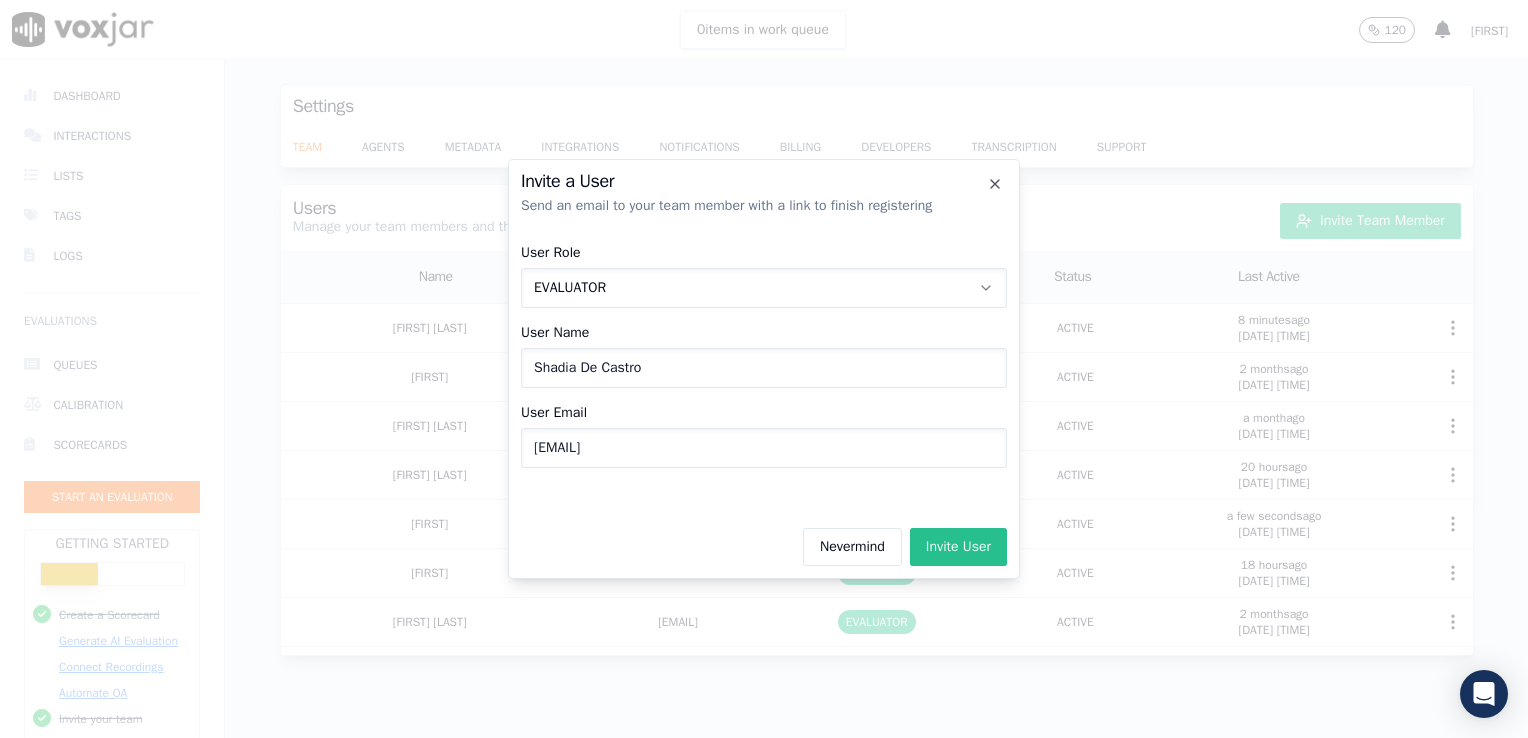 type on "Shadia De Castro" 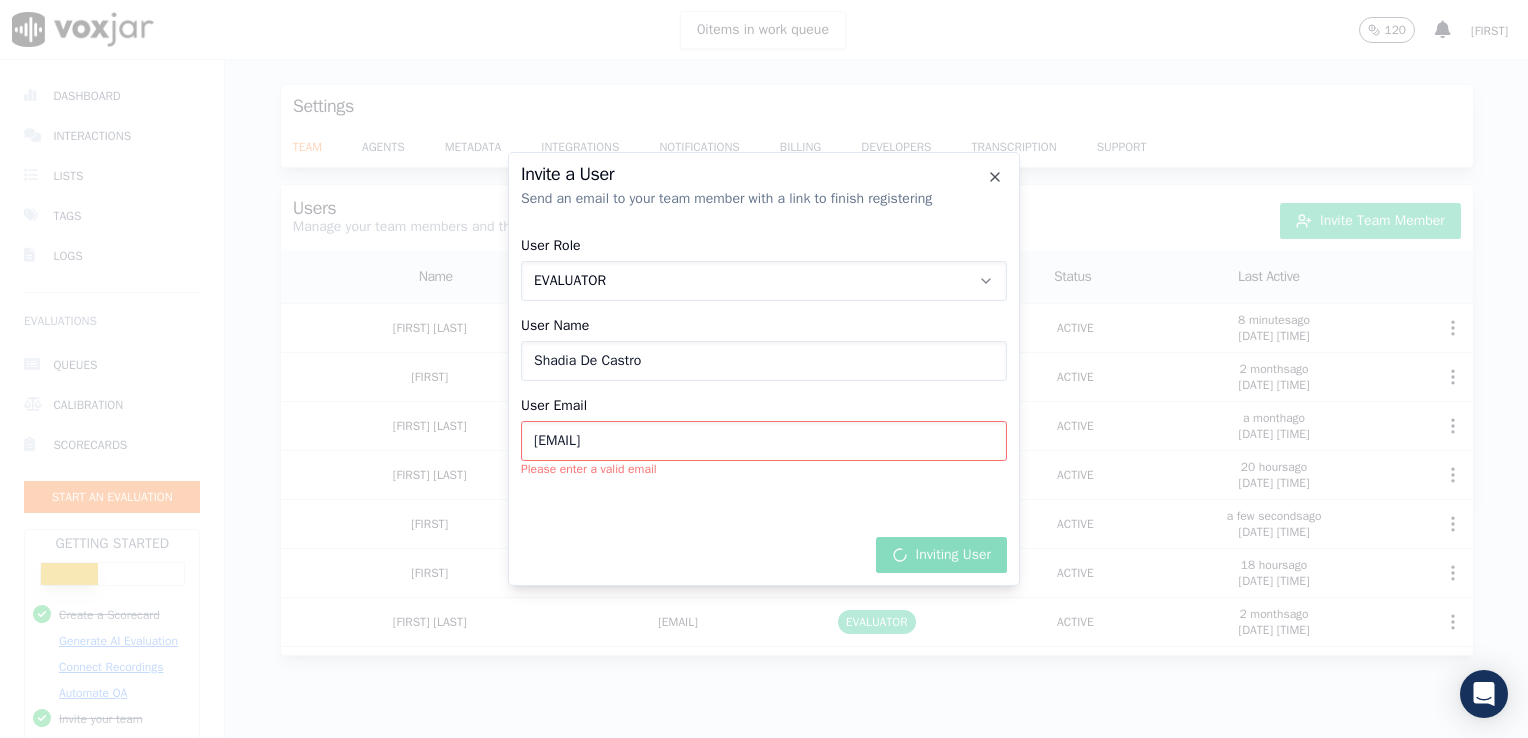 click on "shadia.decastro.baq@nwfg.net" 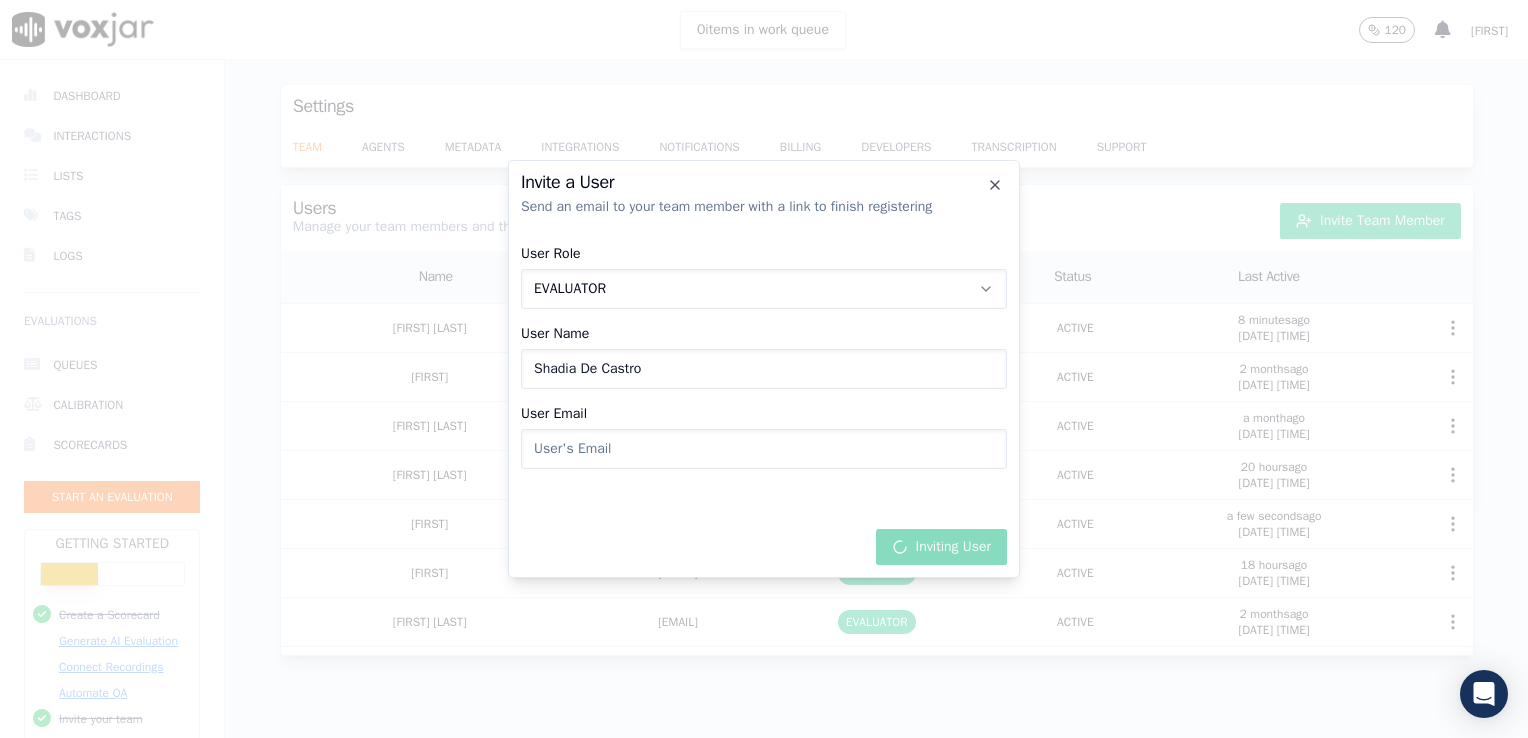 paste on "shadia.decastro.baq@nwfg.net" 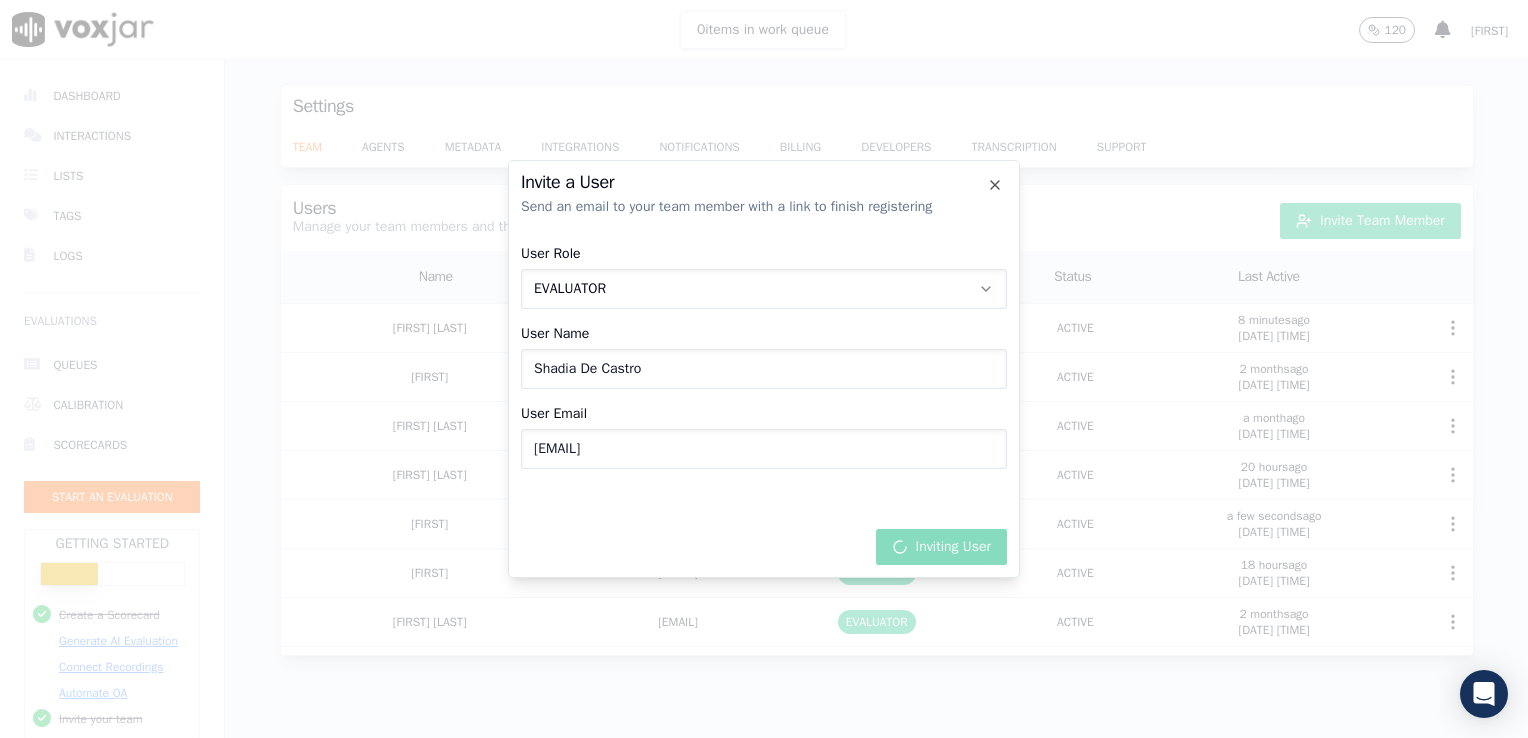 type on "shadia.decastro.baq@nwfg.net" 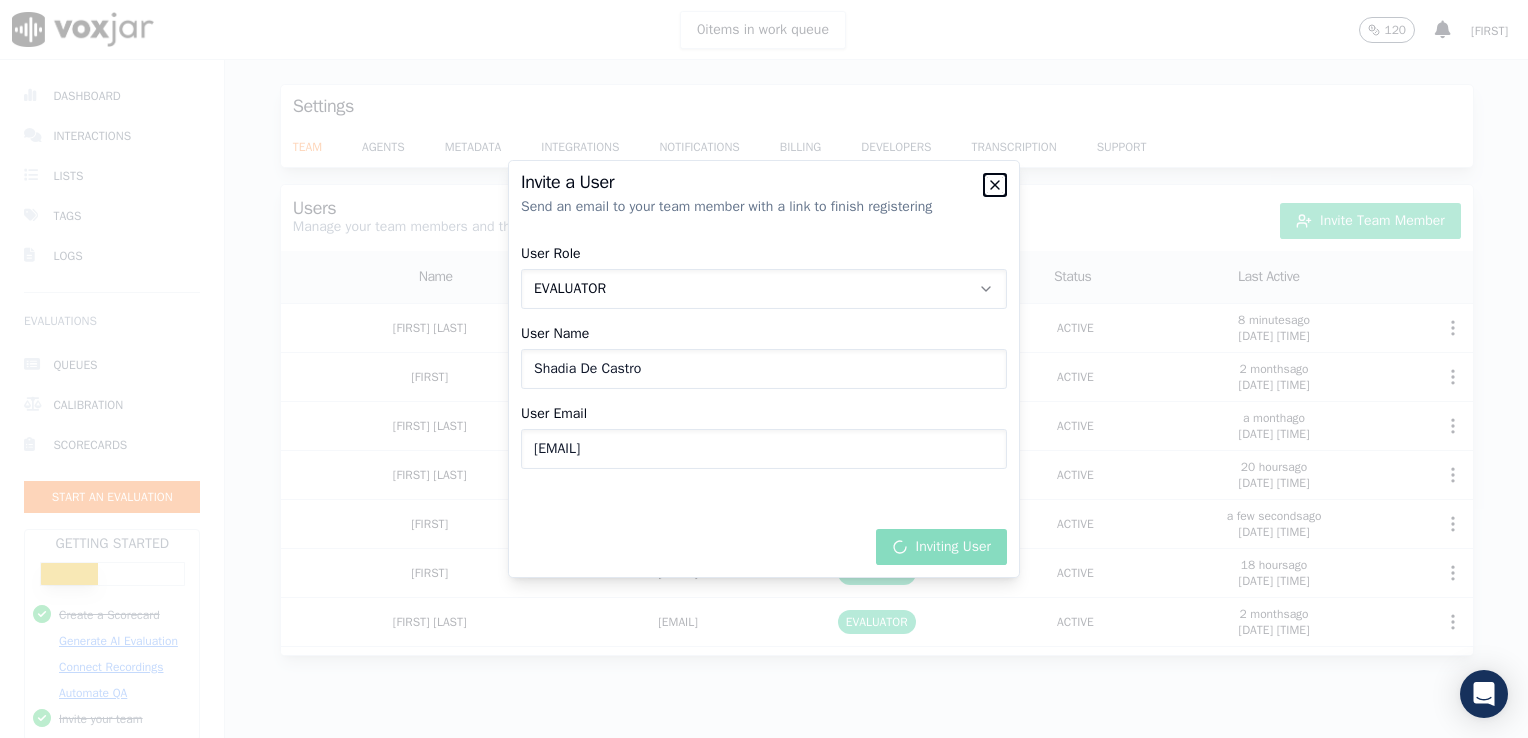 click 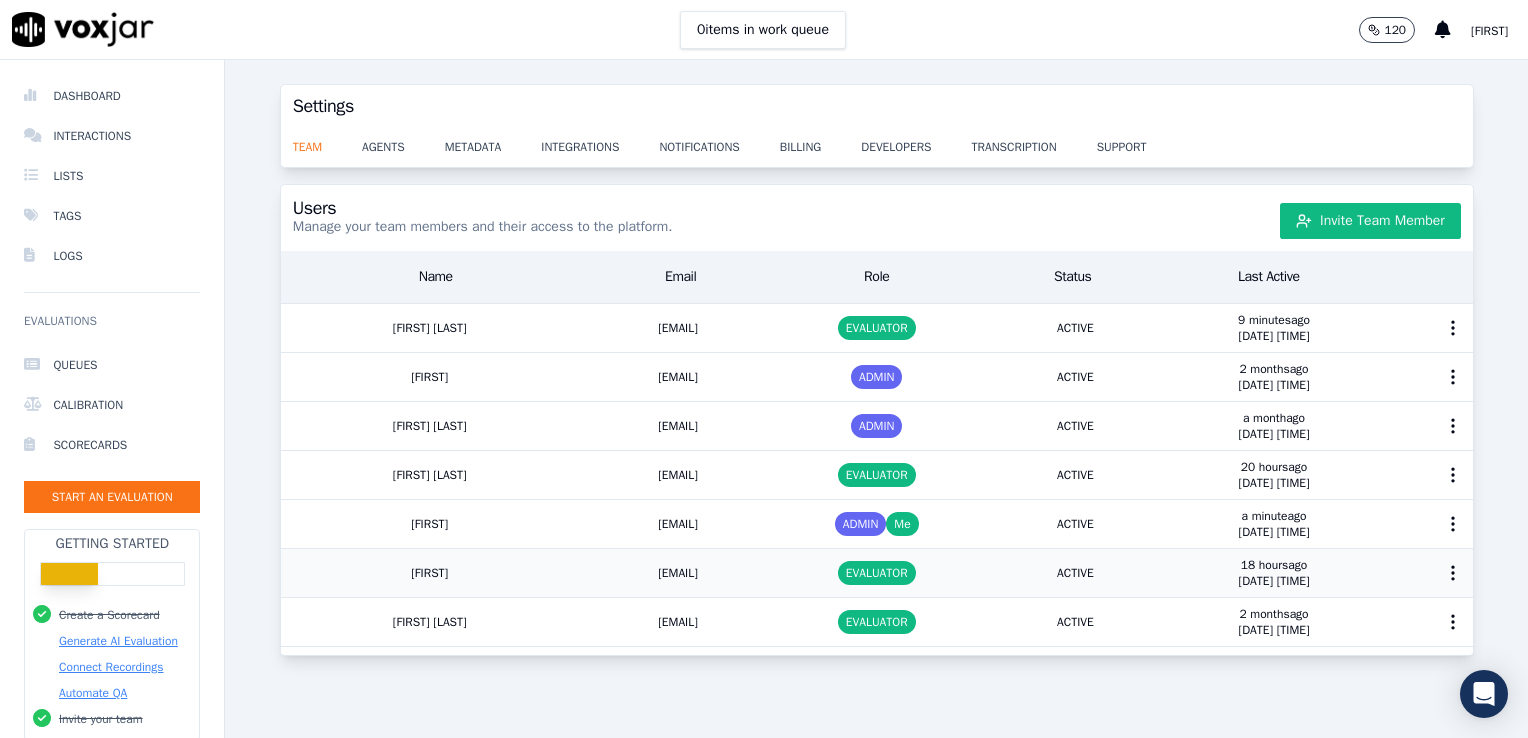 scroll, scrollTop: 0, scrollLeft: 0, axis: both 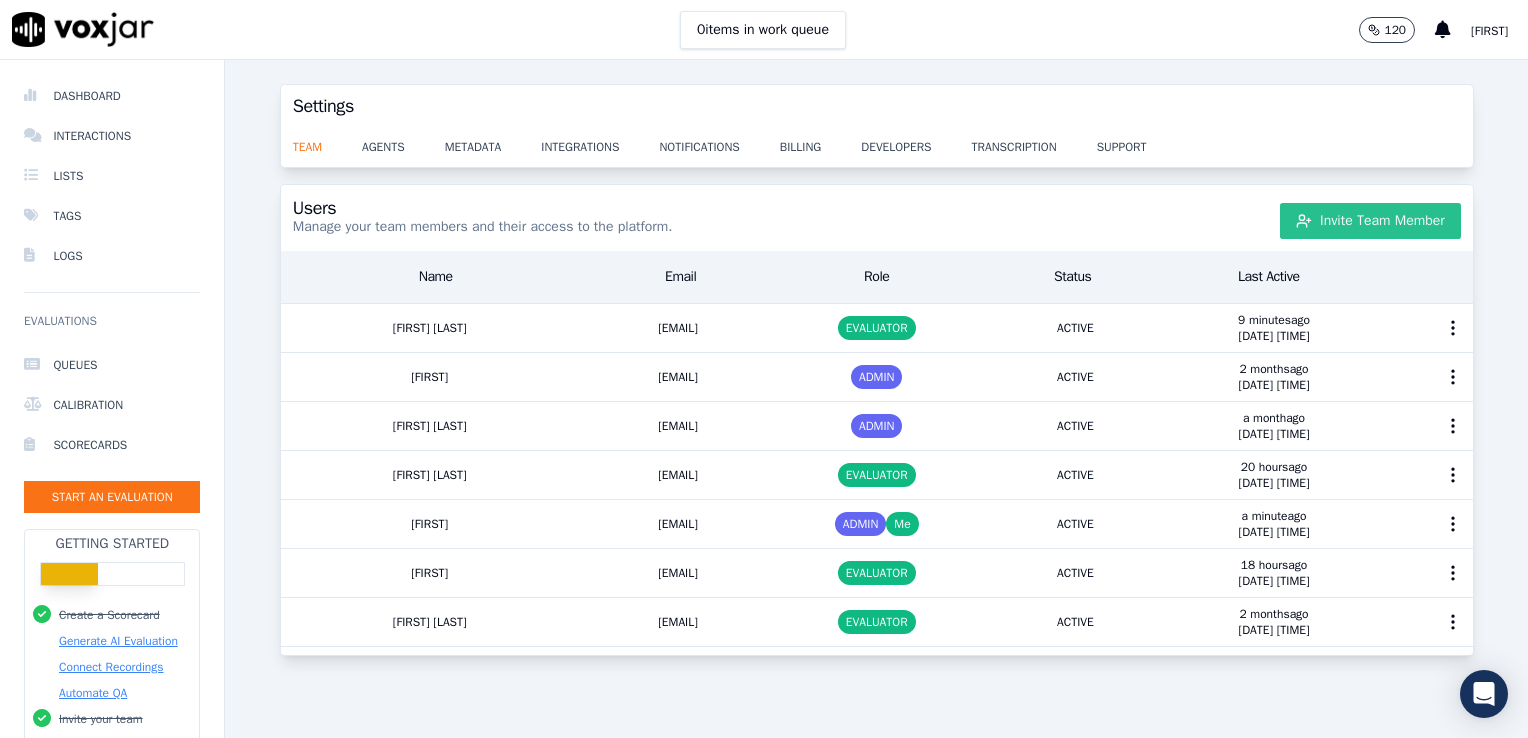 click on "Invite Team Member" at bounding box center (1370, 221) 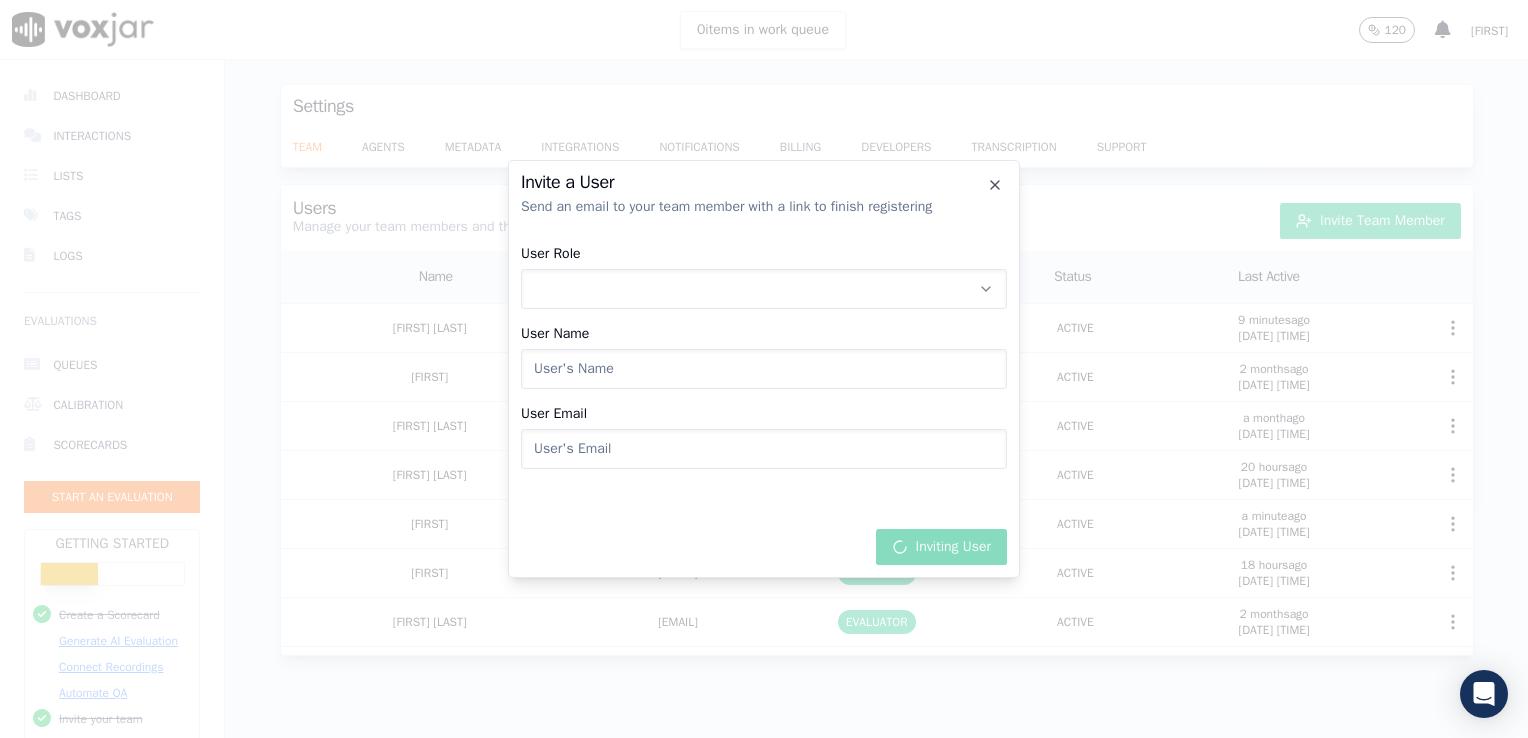 click on "User Role" 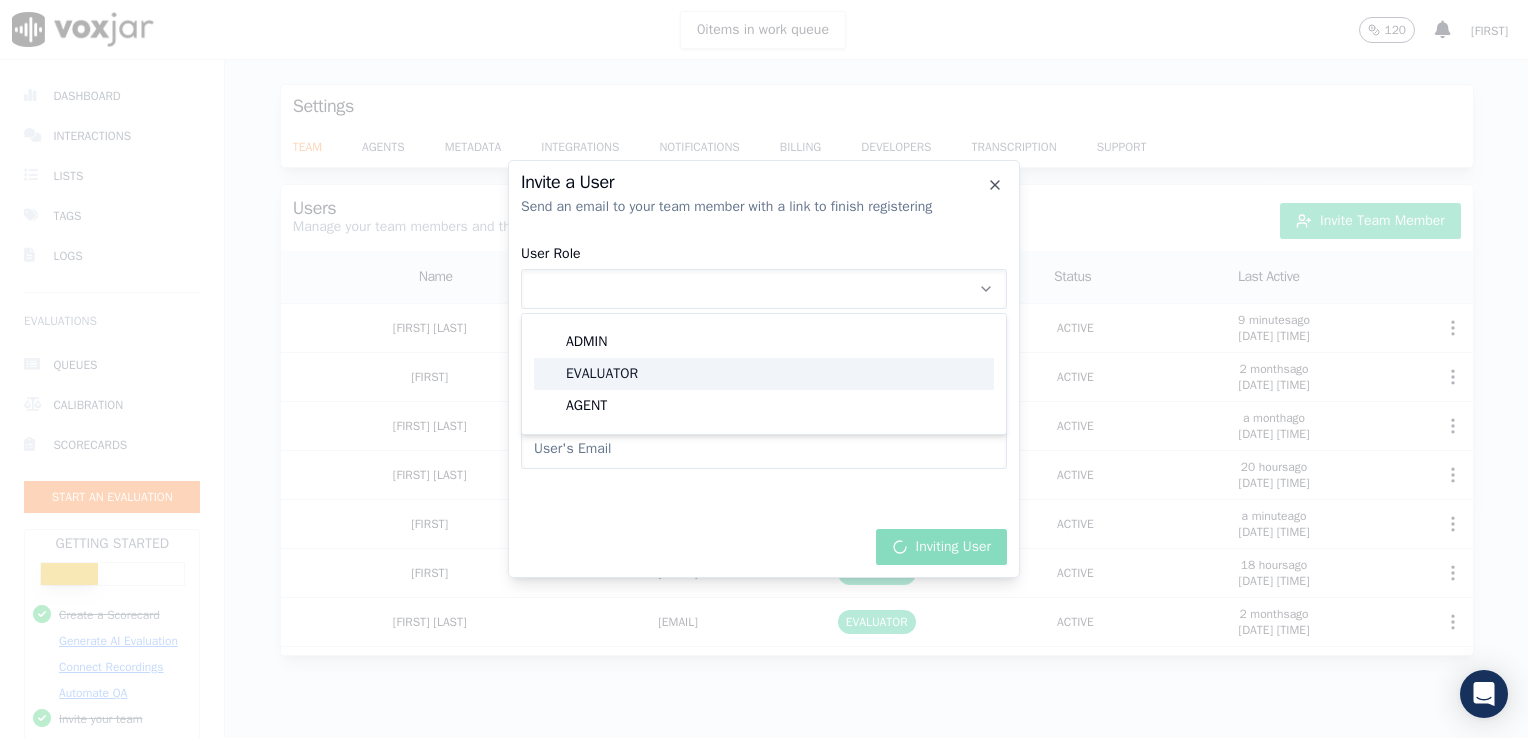 click on "EVALUATOR" 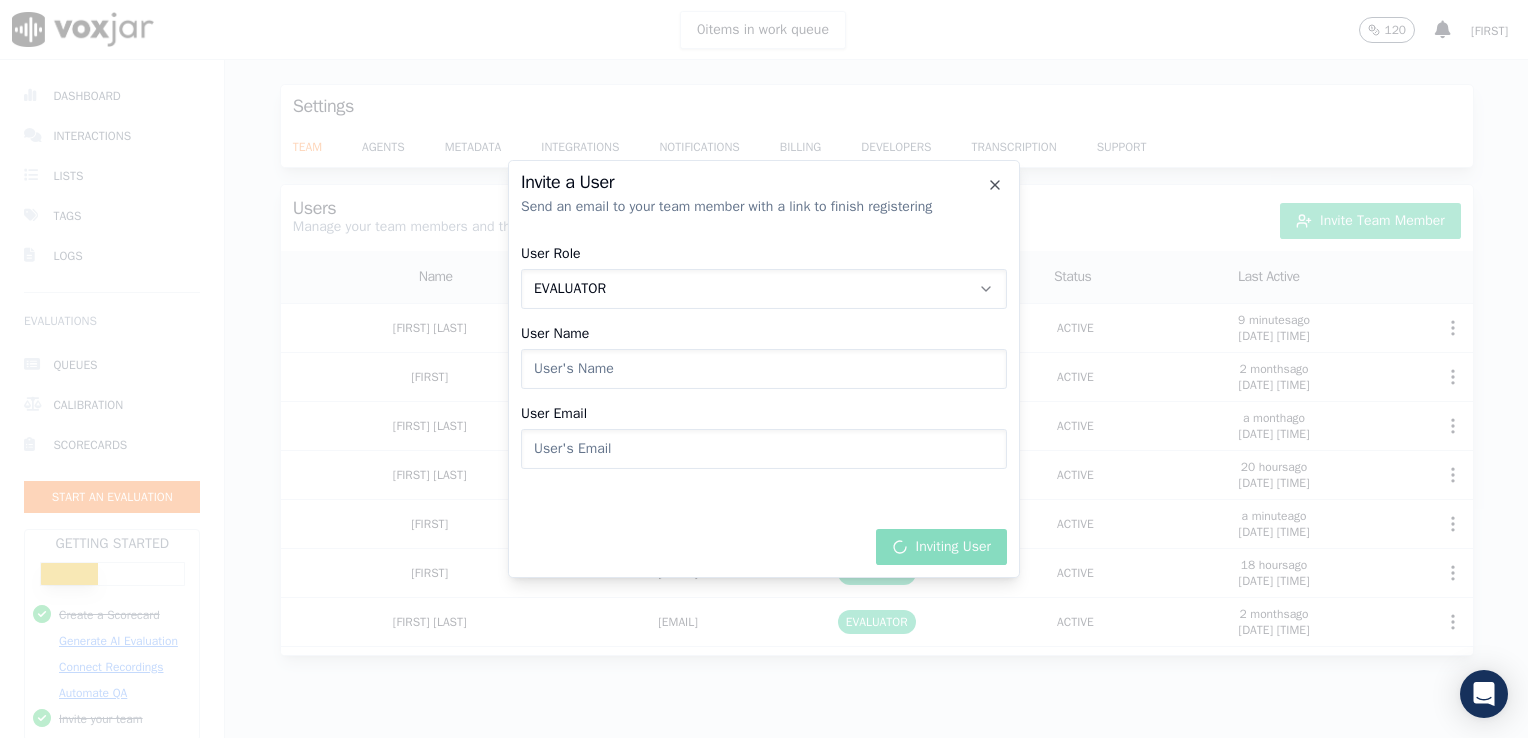 click on "User Name" 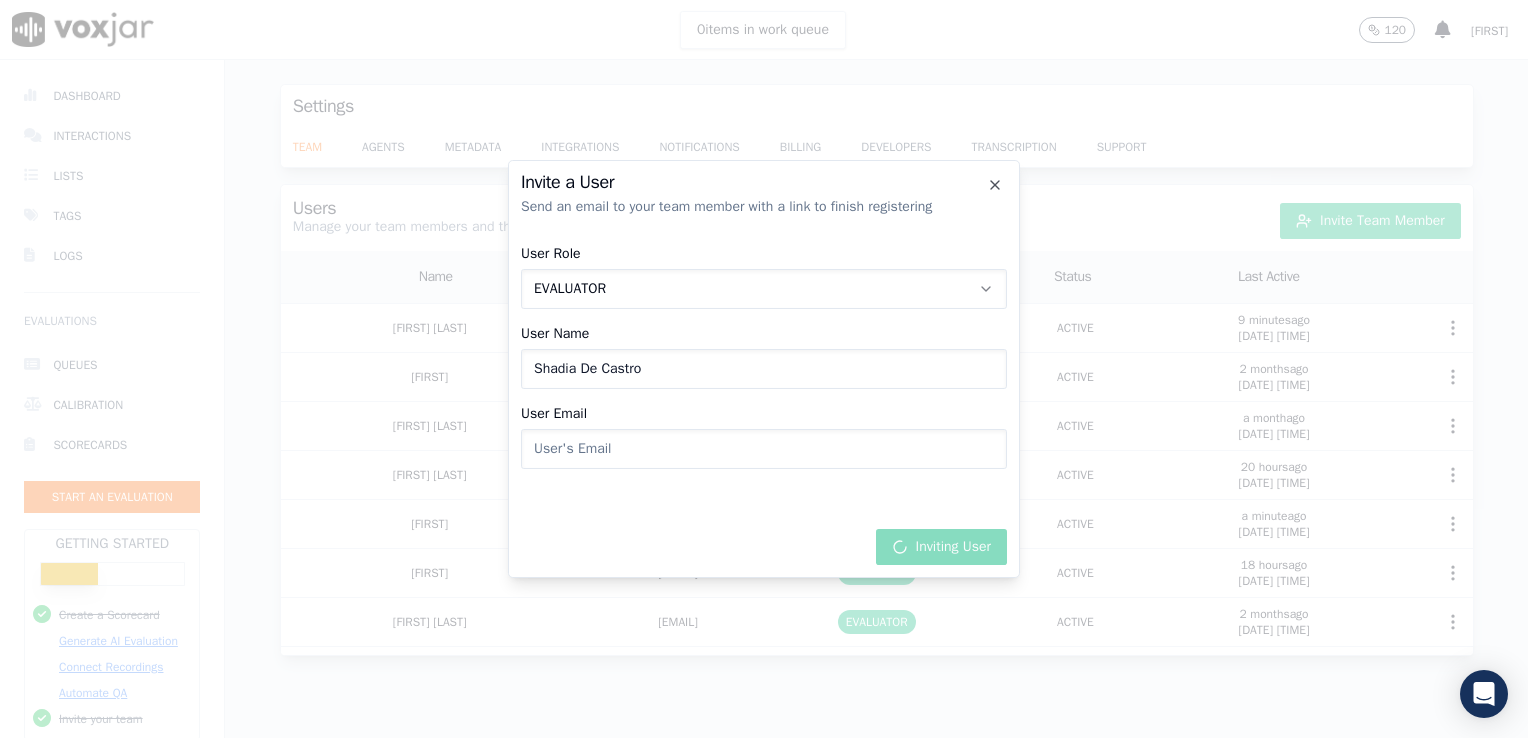 type on "shadia.decastro.baq@nwfg.net" 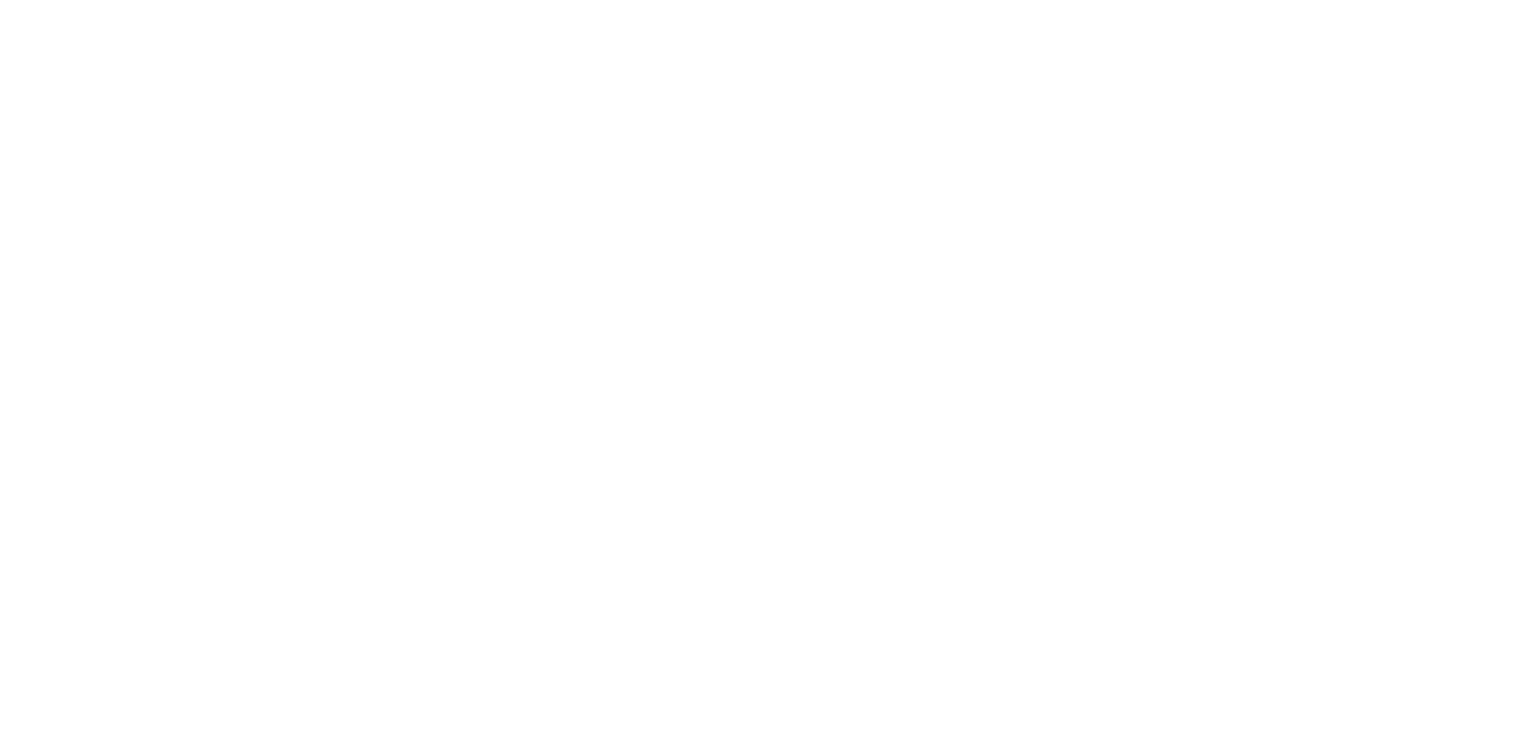 scroll, scrollTop: 0, scrollLeft: 0, axis: both 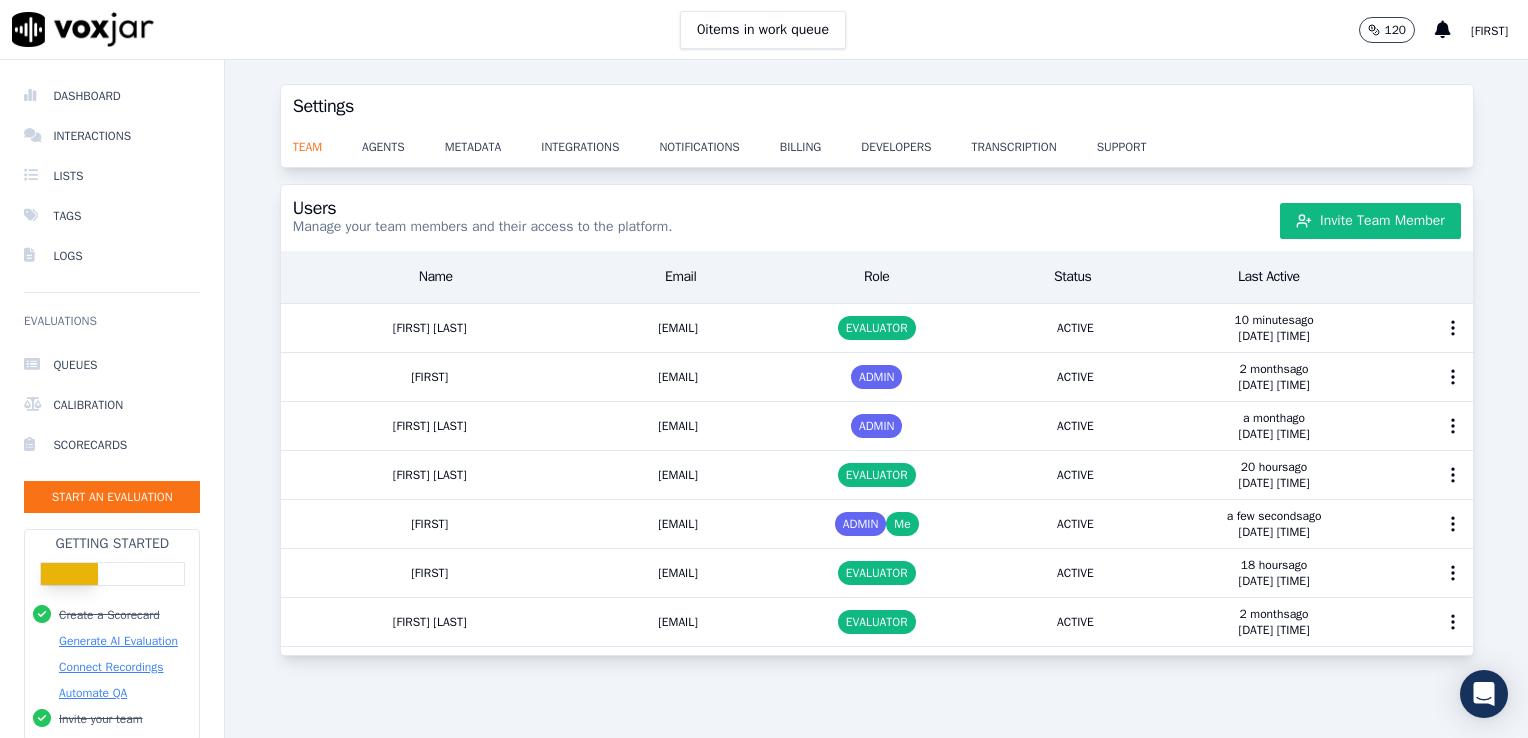 click on "[FIRST]" at bounding box center [1489, 31] 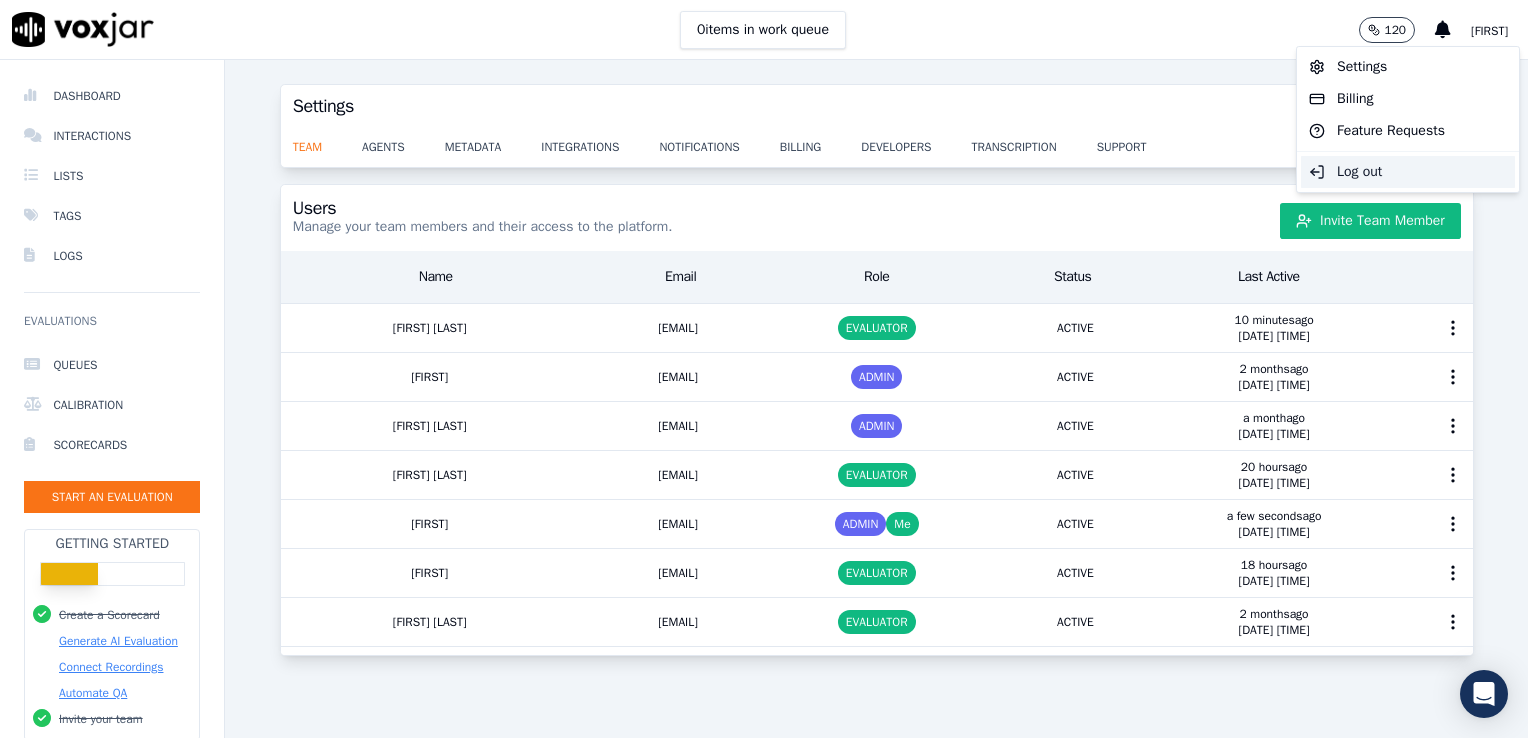 click on "Log out" at bounding box center (1408, 172) 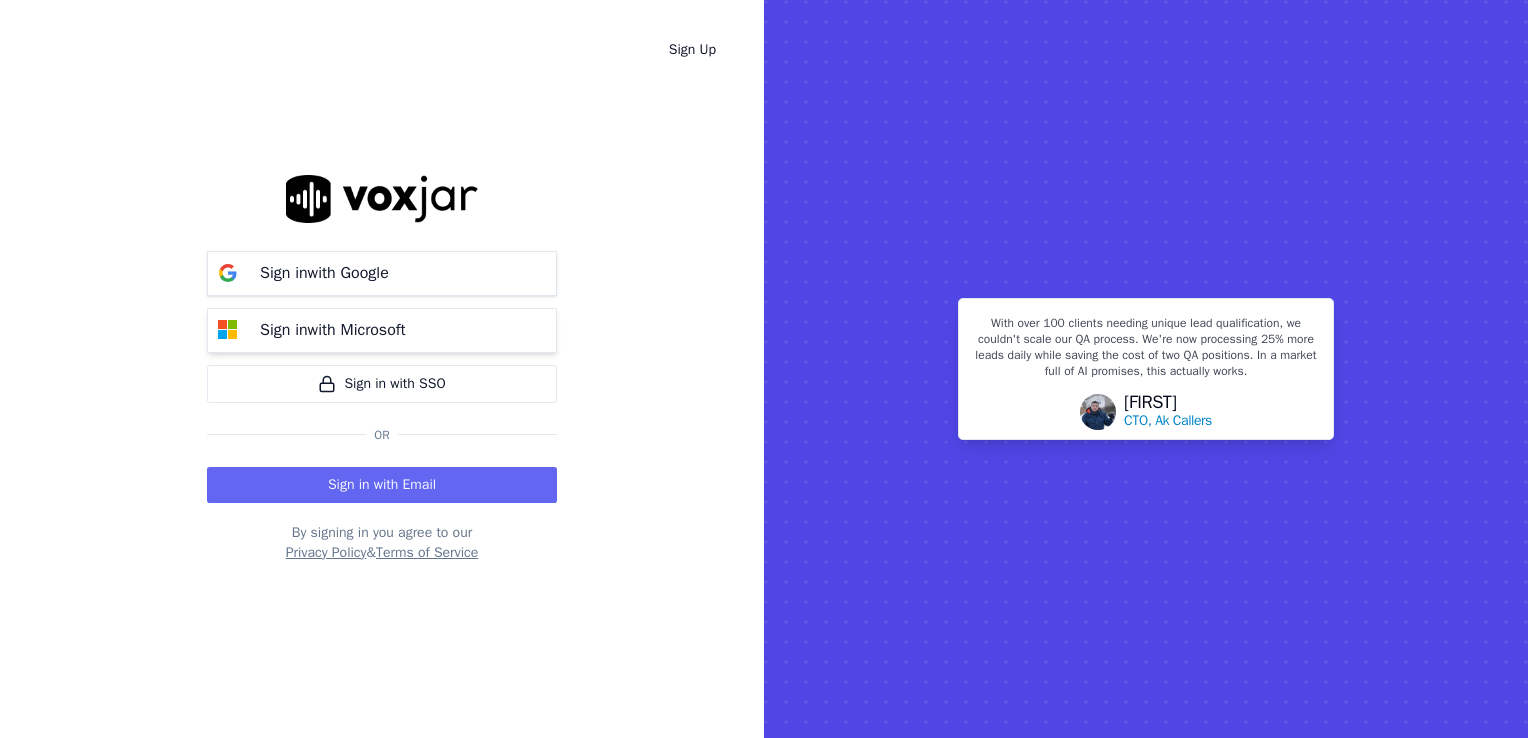 click on "Sign in  with Microsoft" at bounding box center (333, 330) 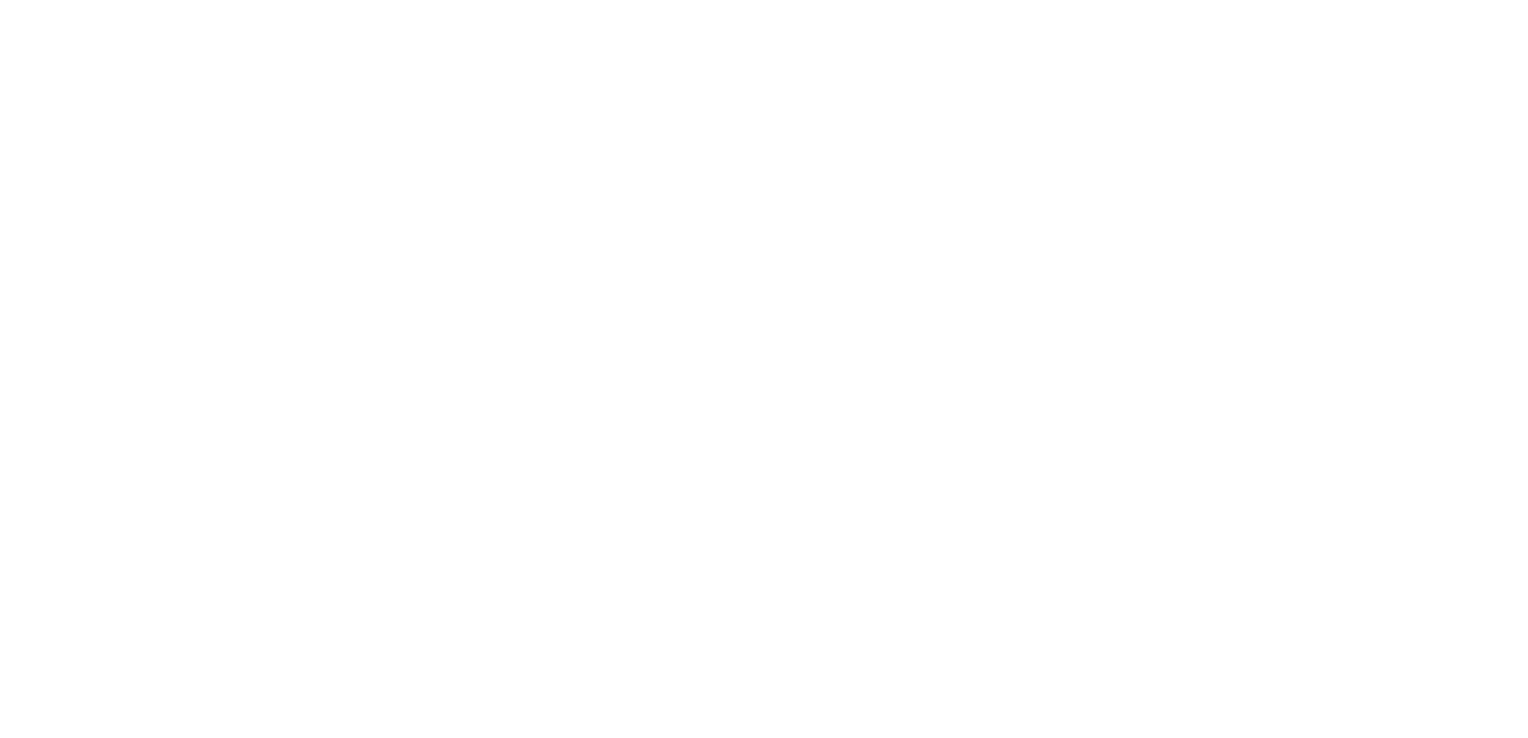 scroll, scrollTop: 0, scrollLeft: 0, axis: both 